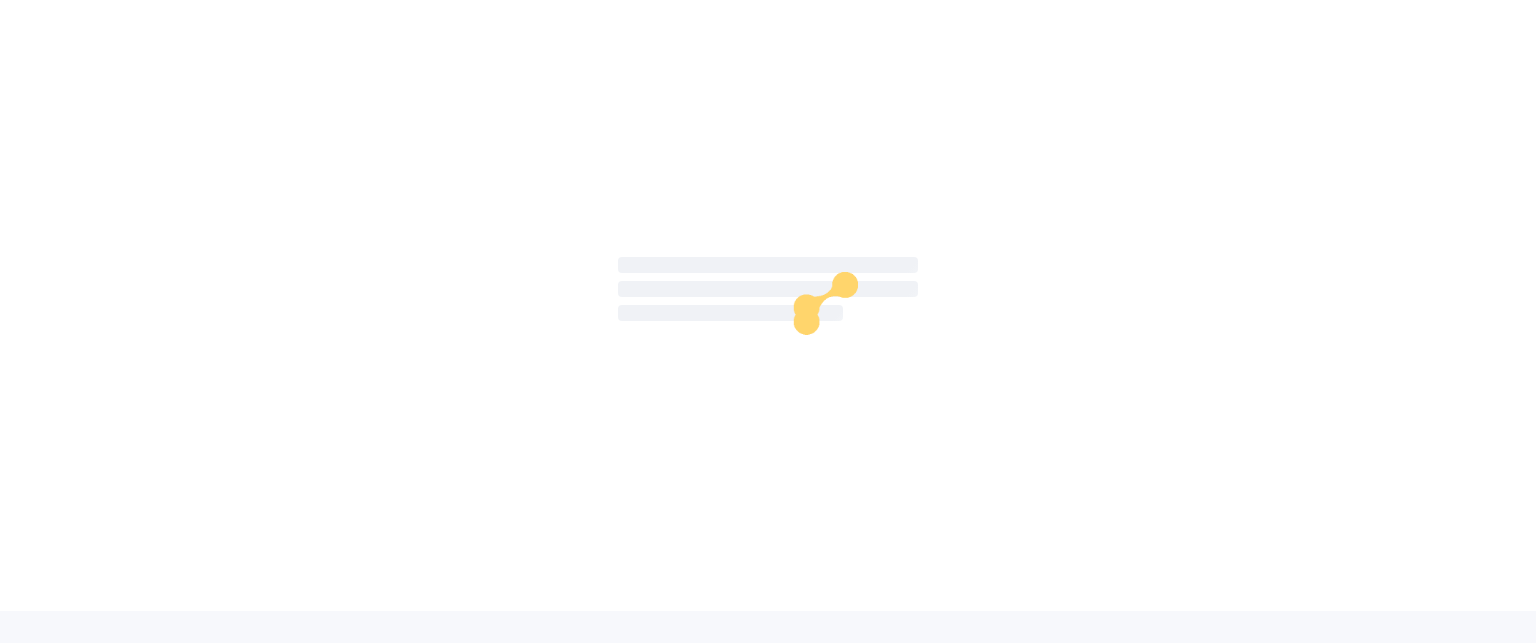 scroll, scrollTop: 0, scrollLeft: 0, axis: both 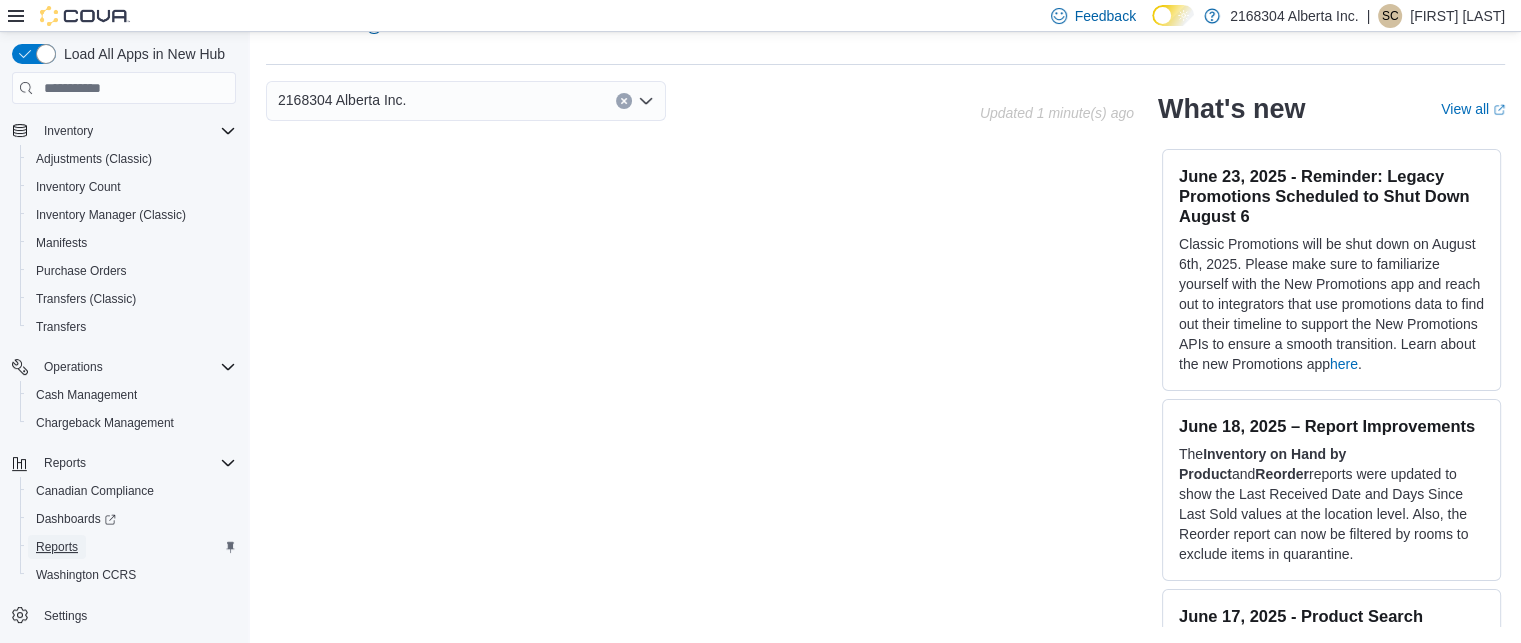 click on "Reports" at bounding box center [57, 547] 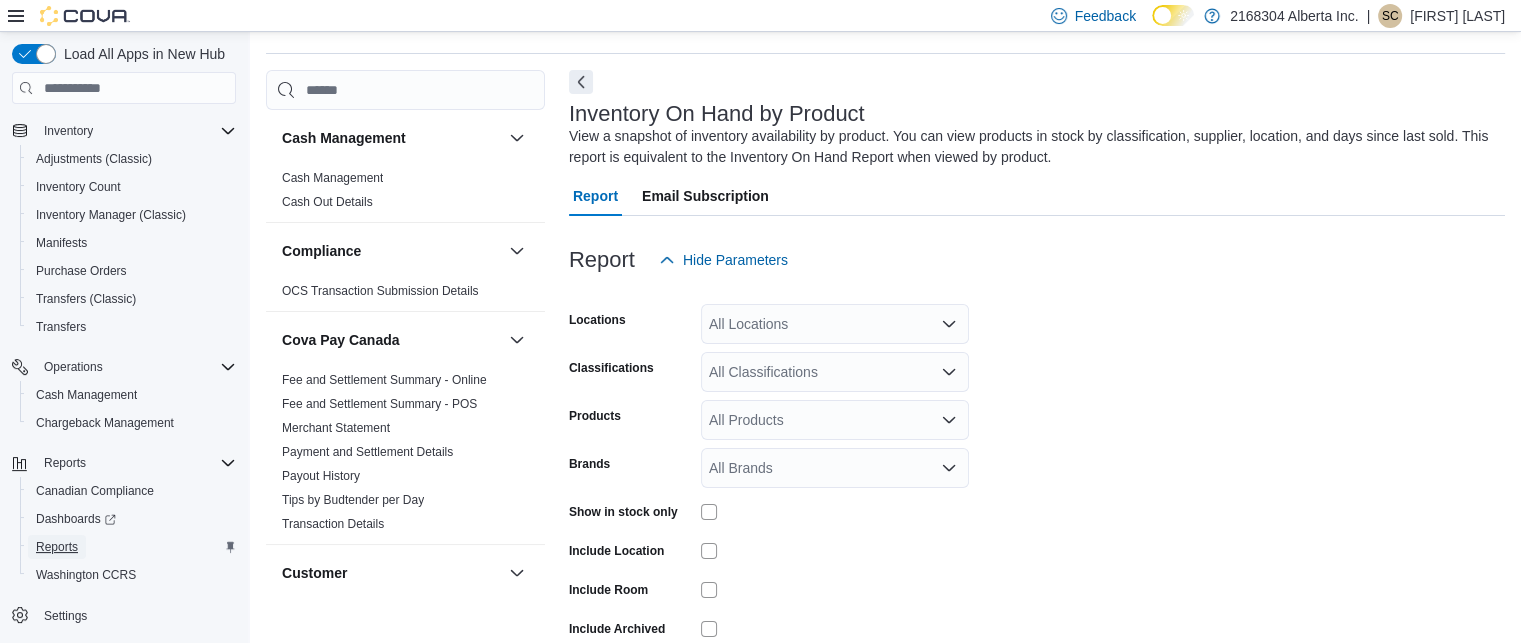 scroll, scrollTop: 67, scrollLeft: 0, axis: vertical 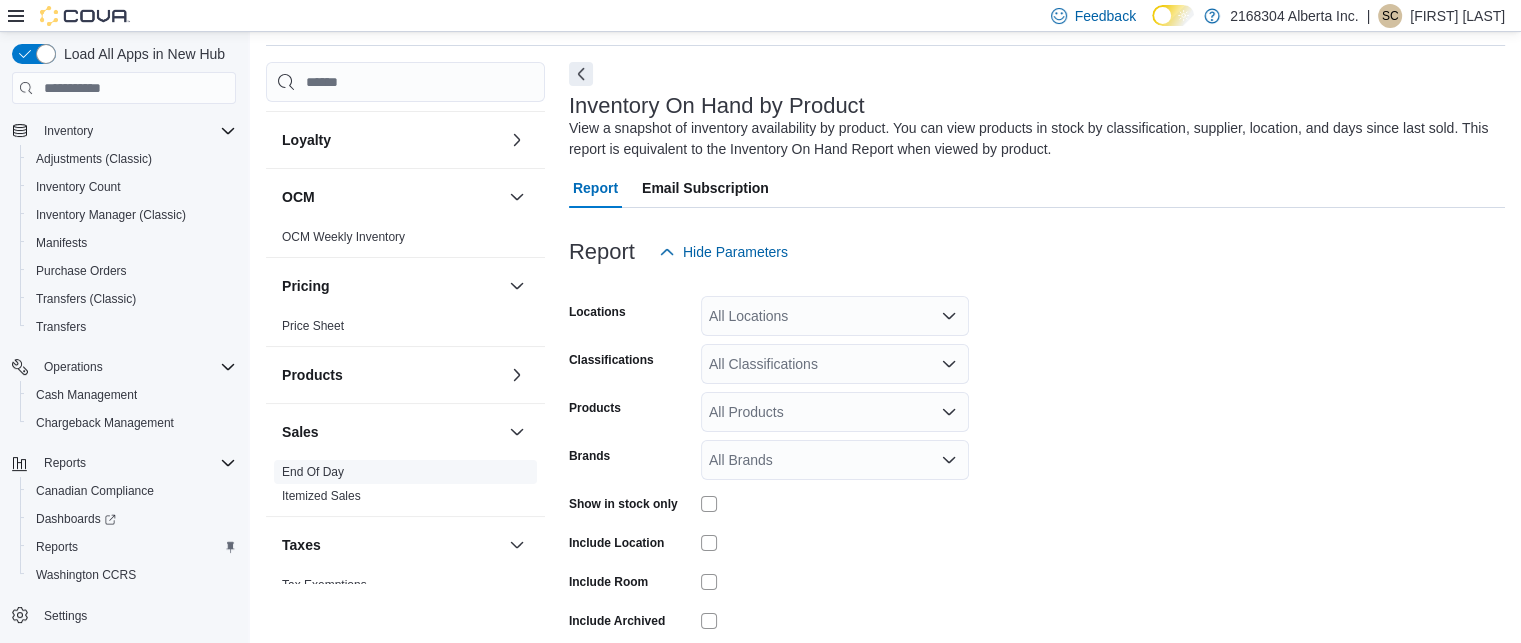 click on "End Of Day" at bounding box center [313, 472] 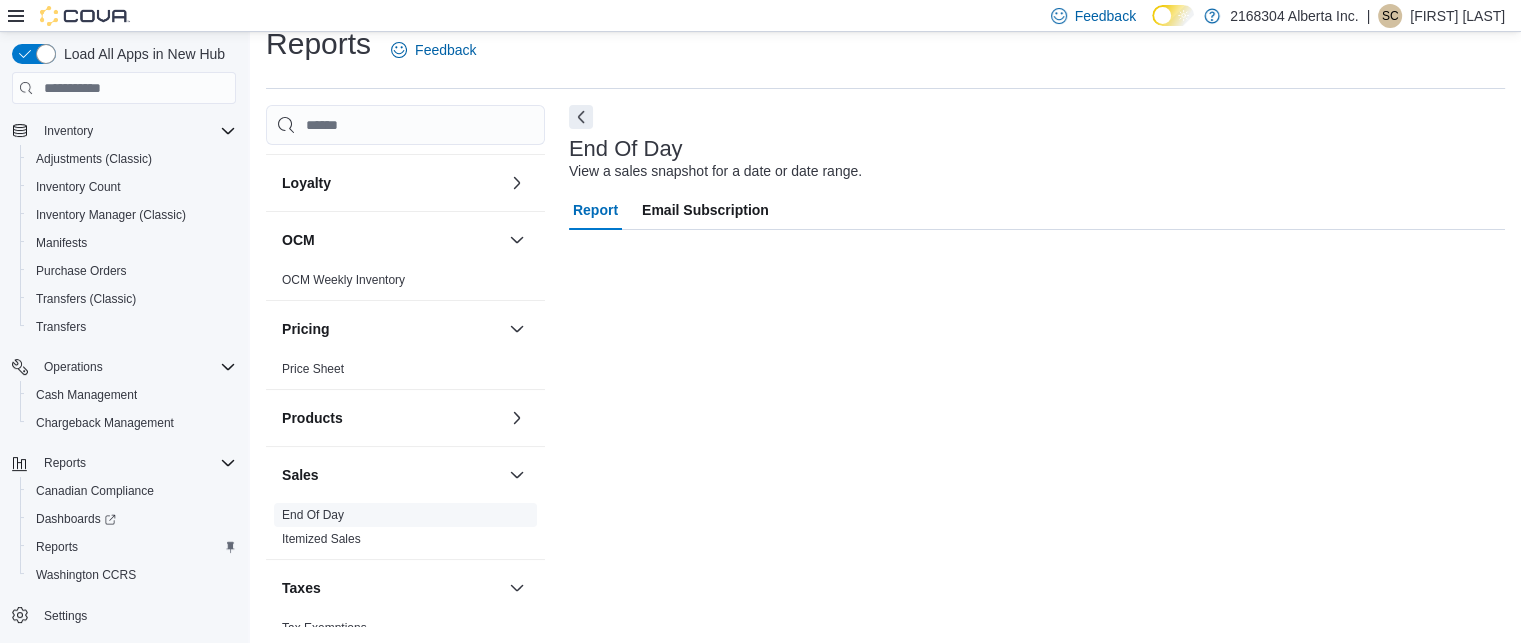 scroll, scrollTop: 24, scrollLeft: 0, axis: vertical 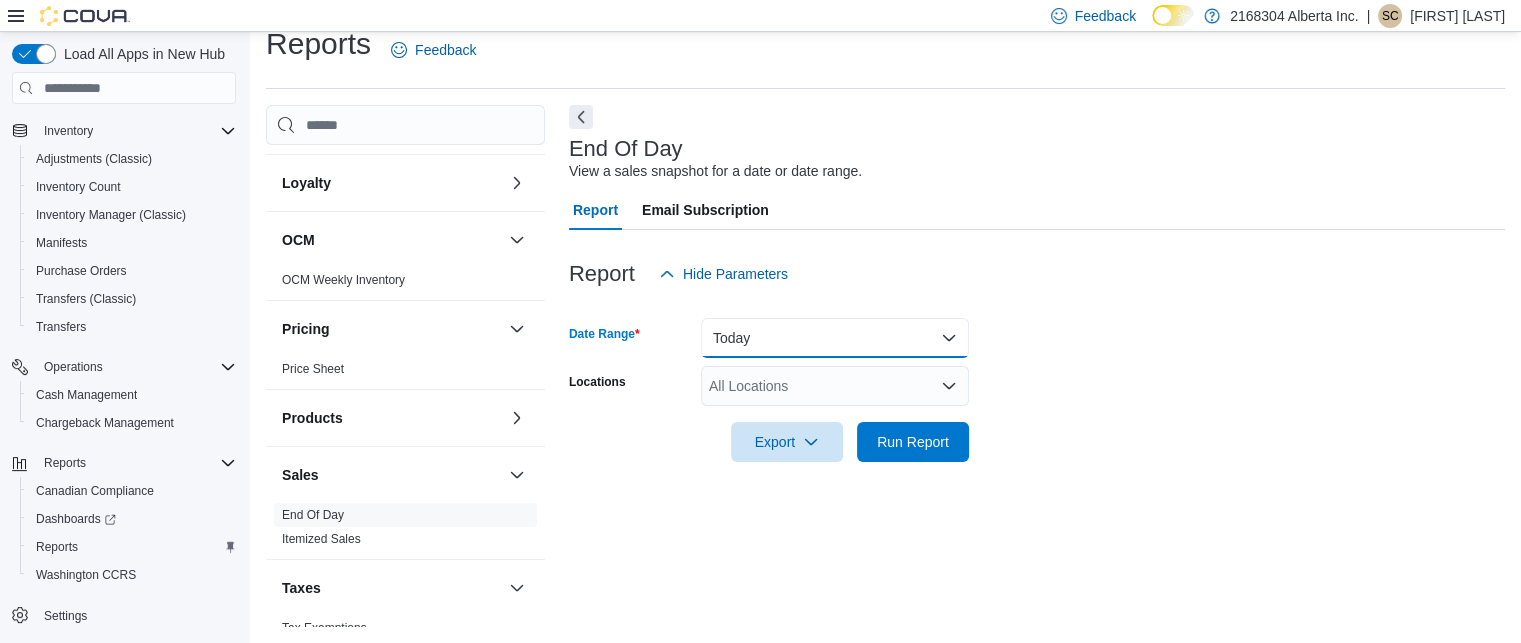click on "Today" at bounding box center (835, 338) 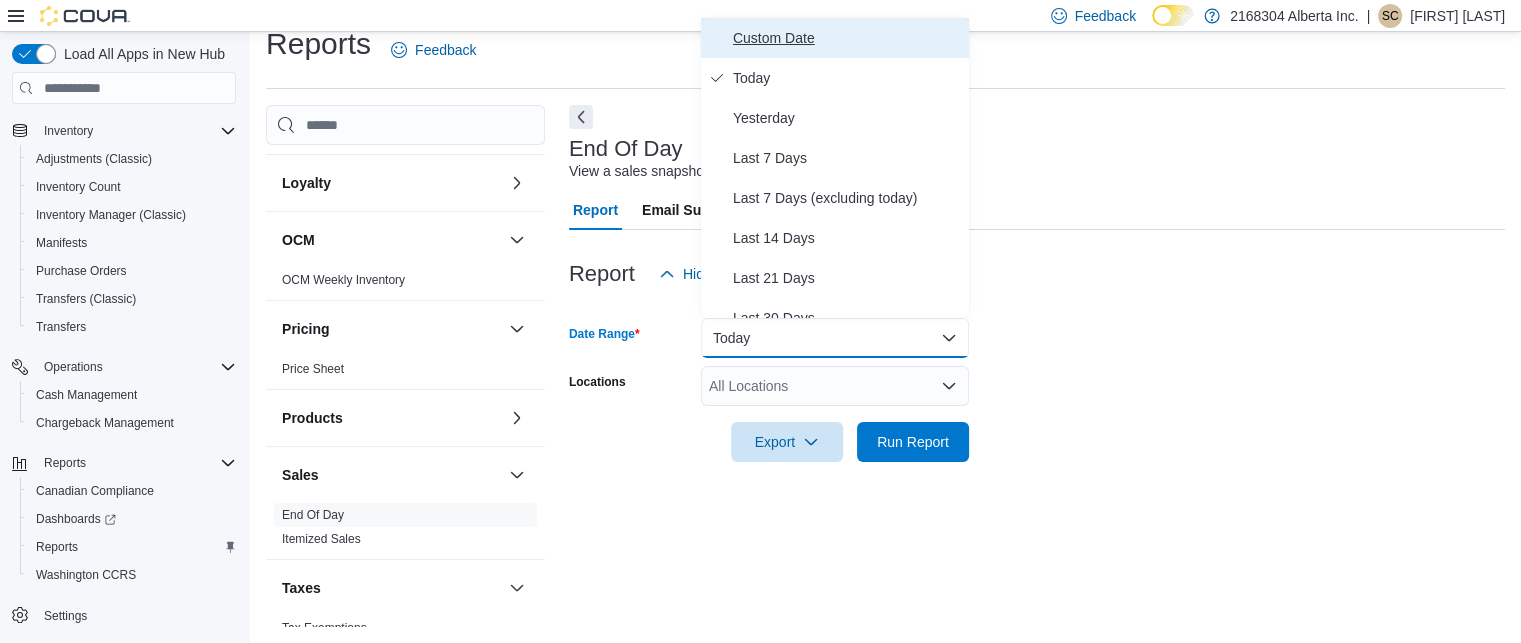 click on "Custom Date" at bounding box center [847, 38] 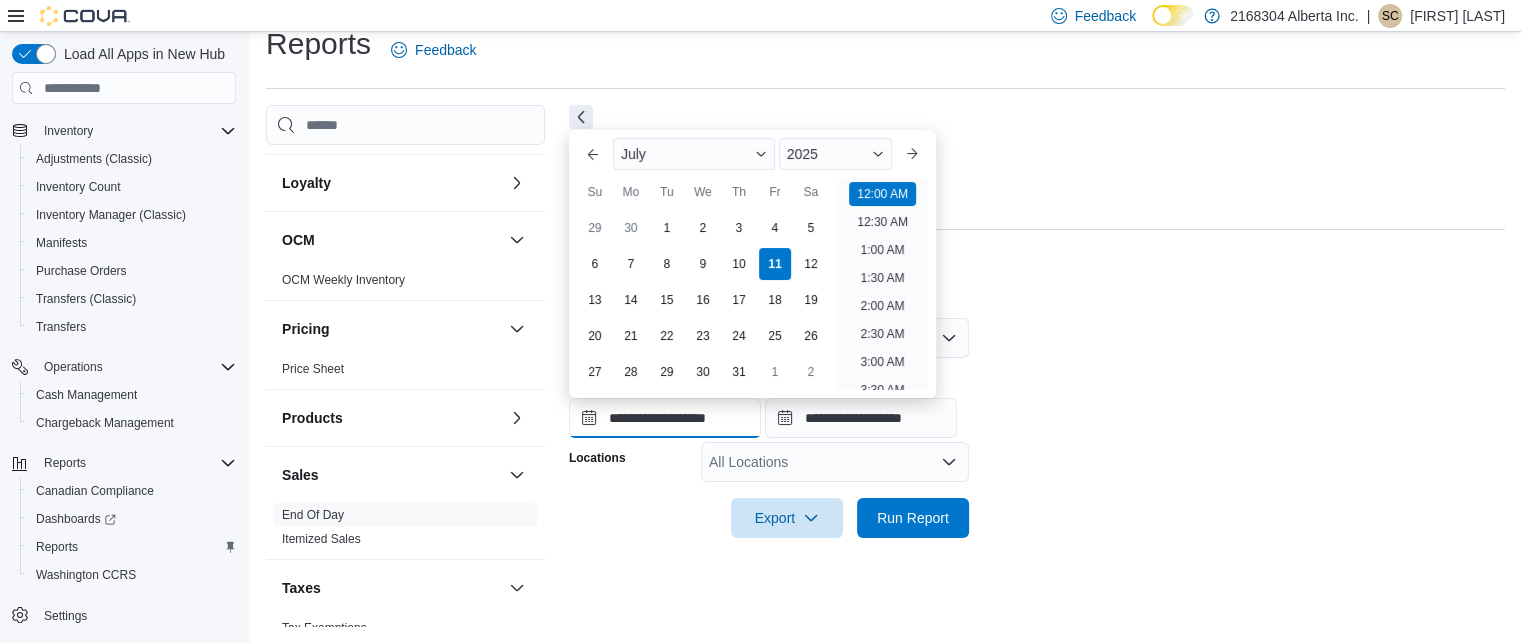scroll, scrollTop: 62, scrollLeft: 0, axis: vertical 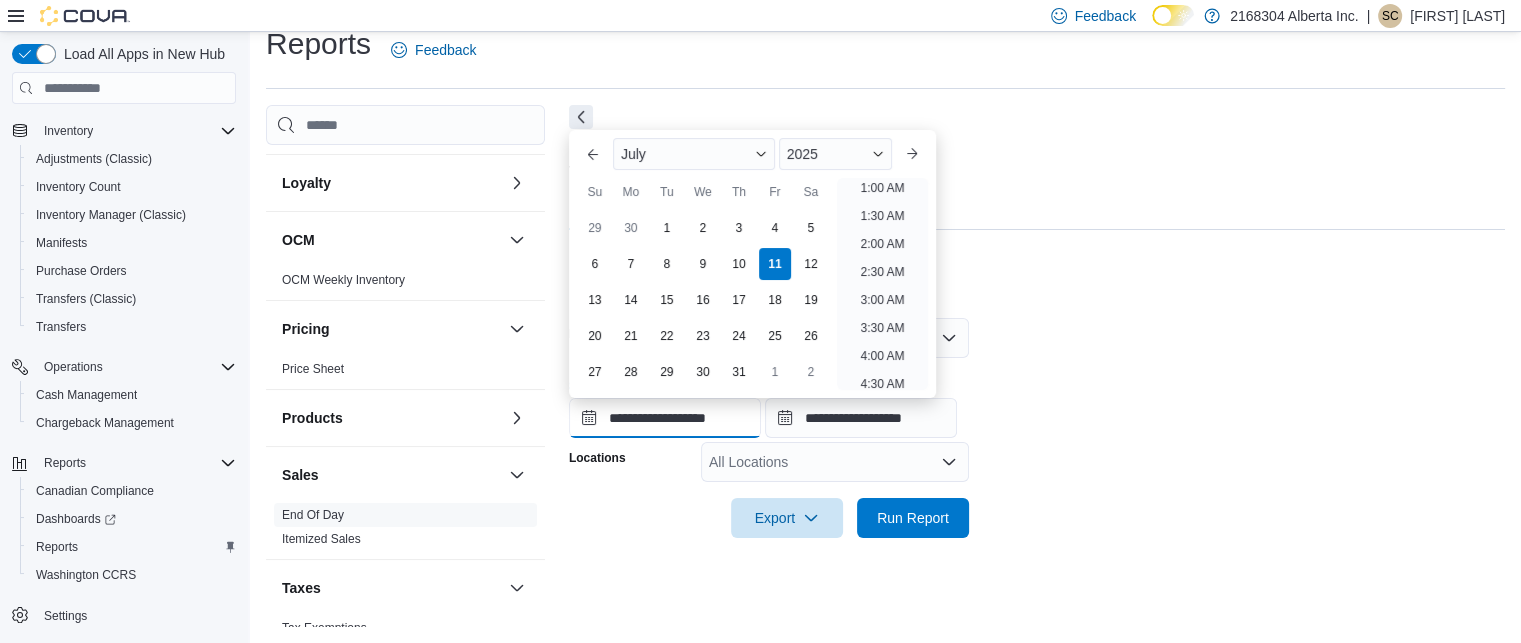 click on "**********" at bounding box center (665, 418) 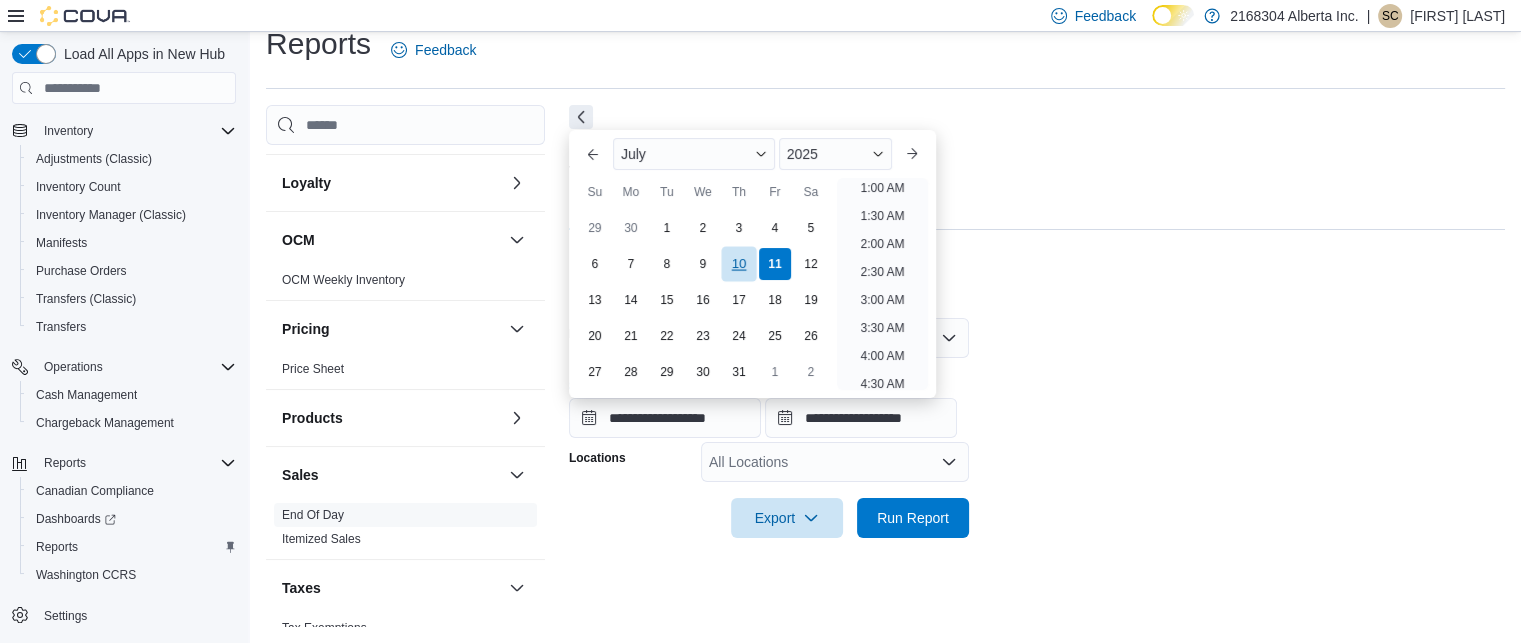 click on "10" at bounding box center [738, 264] 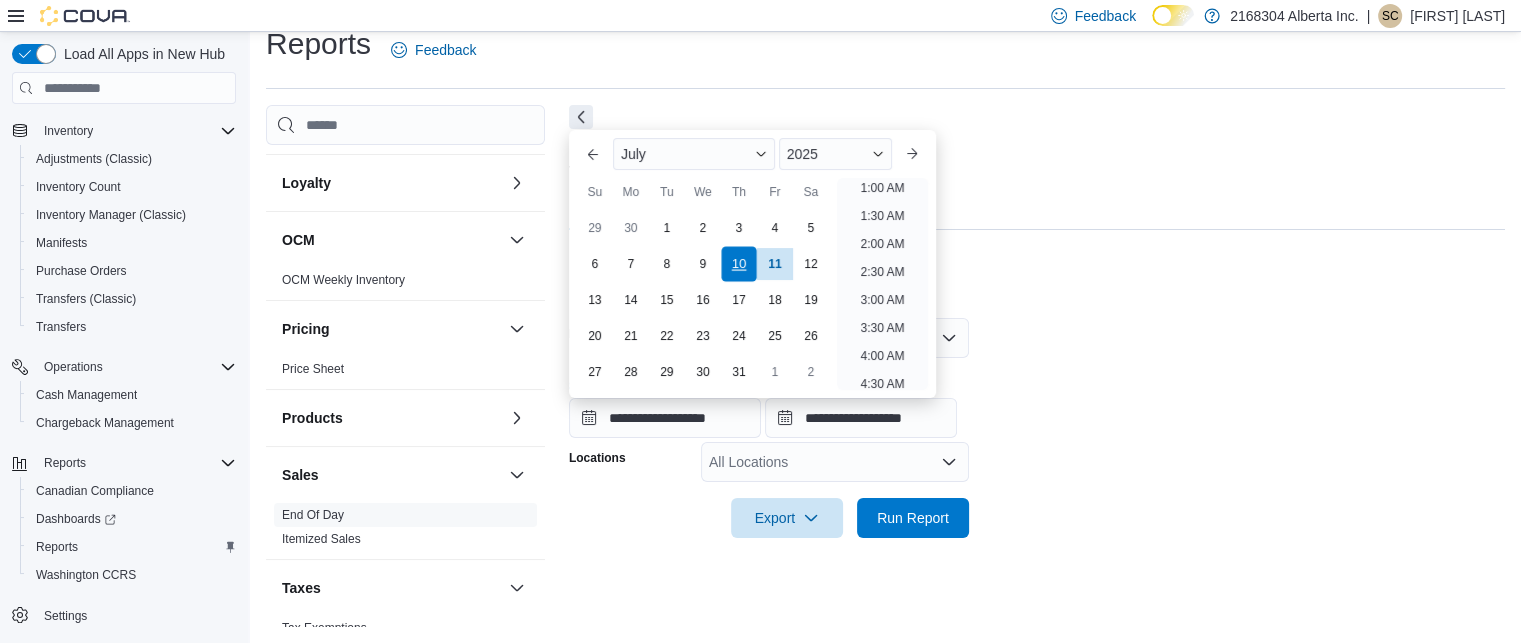 scroll, scrollTop: 4, scrollLeft: 0, axis: vertical 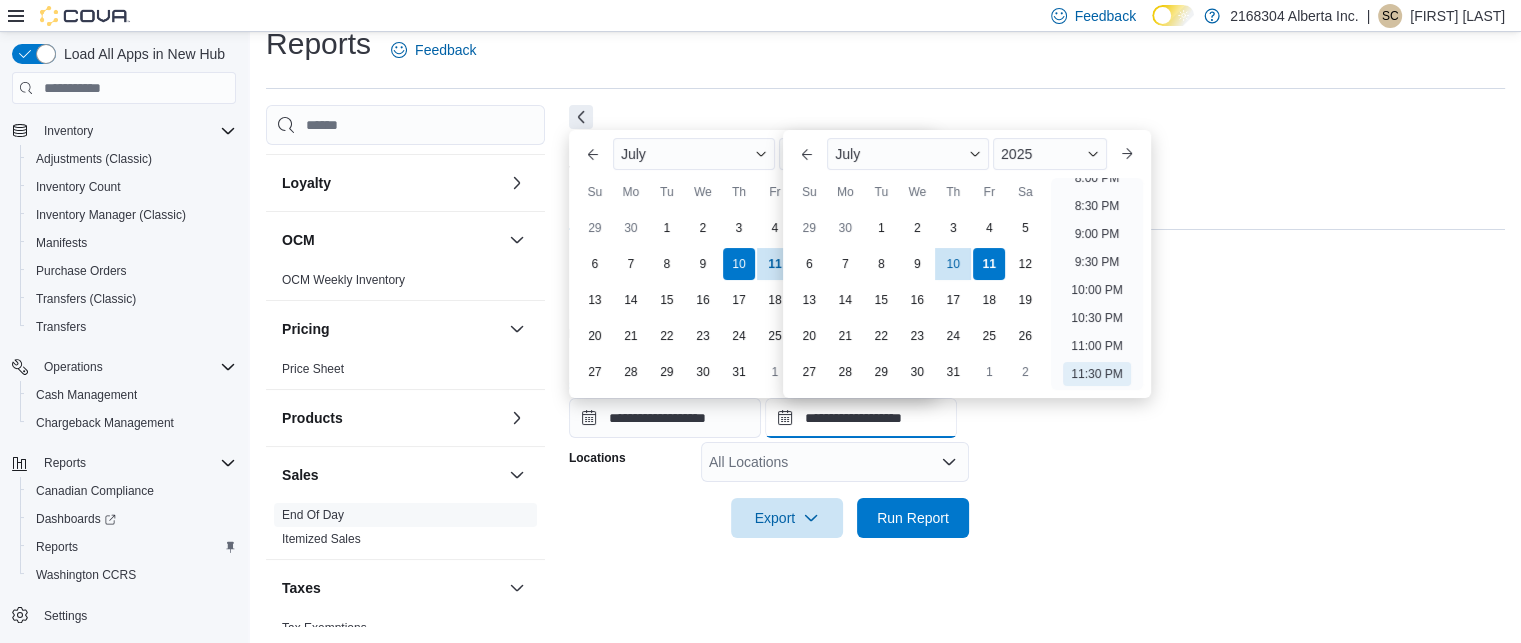 click on "**********" at bounding box center (861, 418) 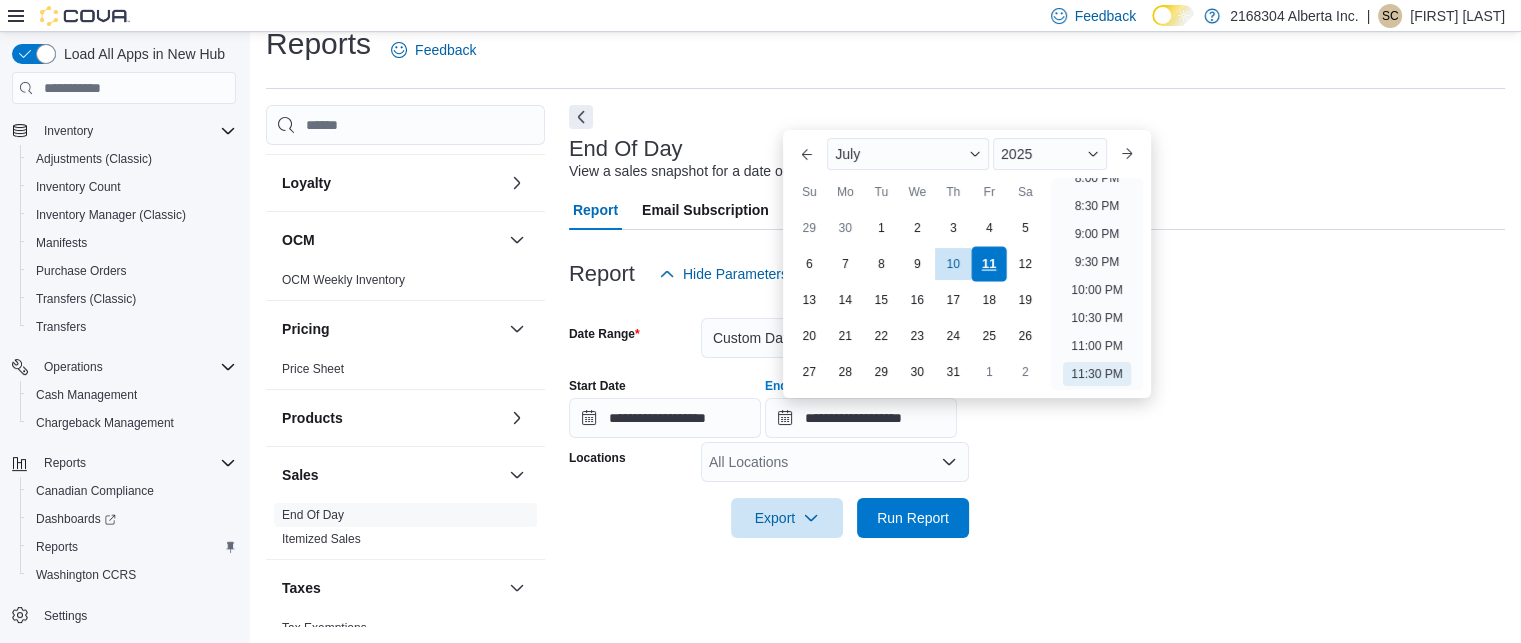 click on "11" at bounding box center (989, 264) 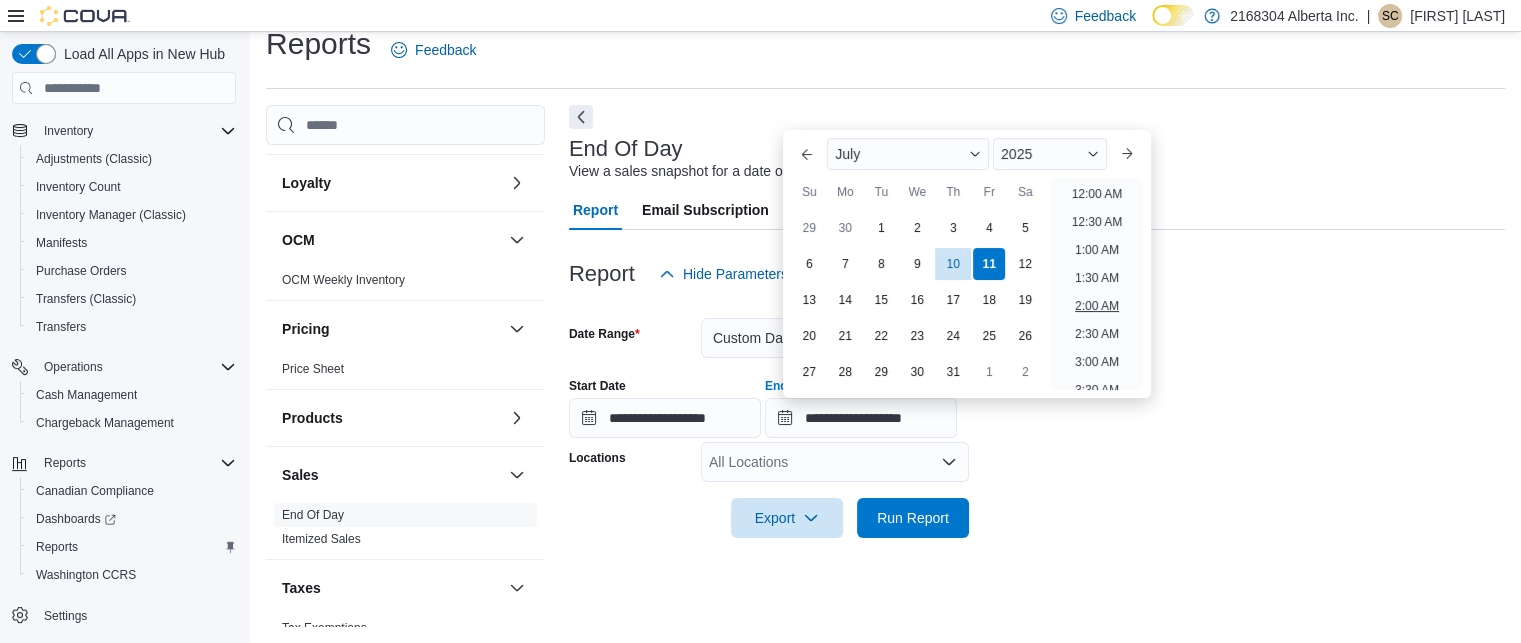 scroll, scrollTop: 0, scrollLeft: 0, axis: both 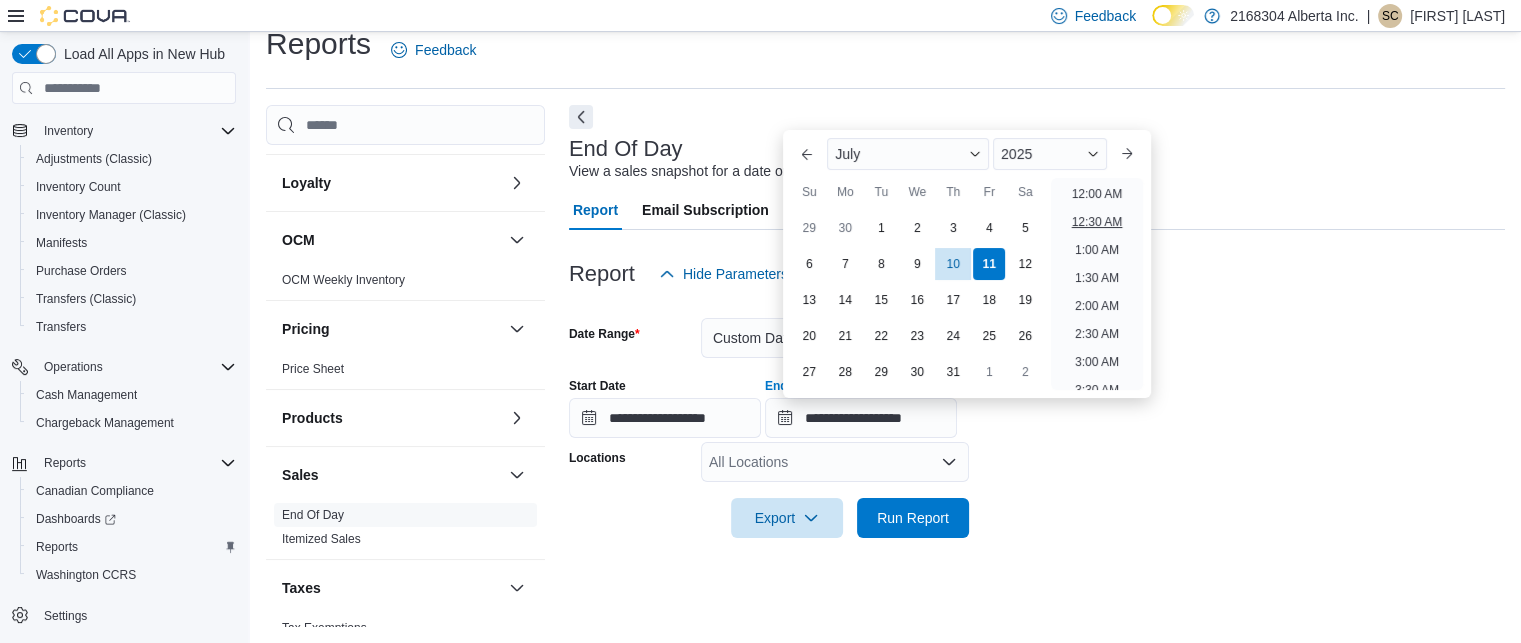 click on "12:30 AM" at bounding box center [1097, 222] 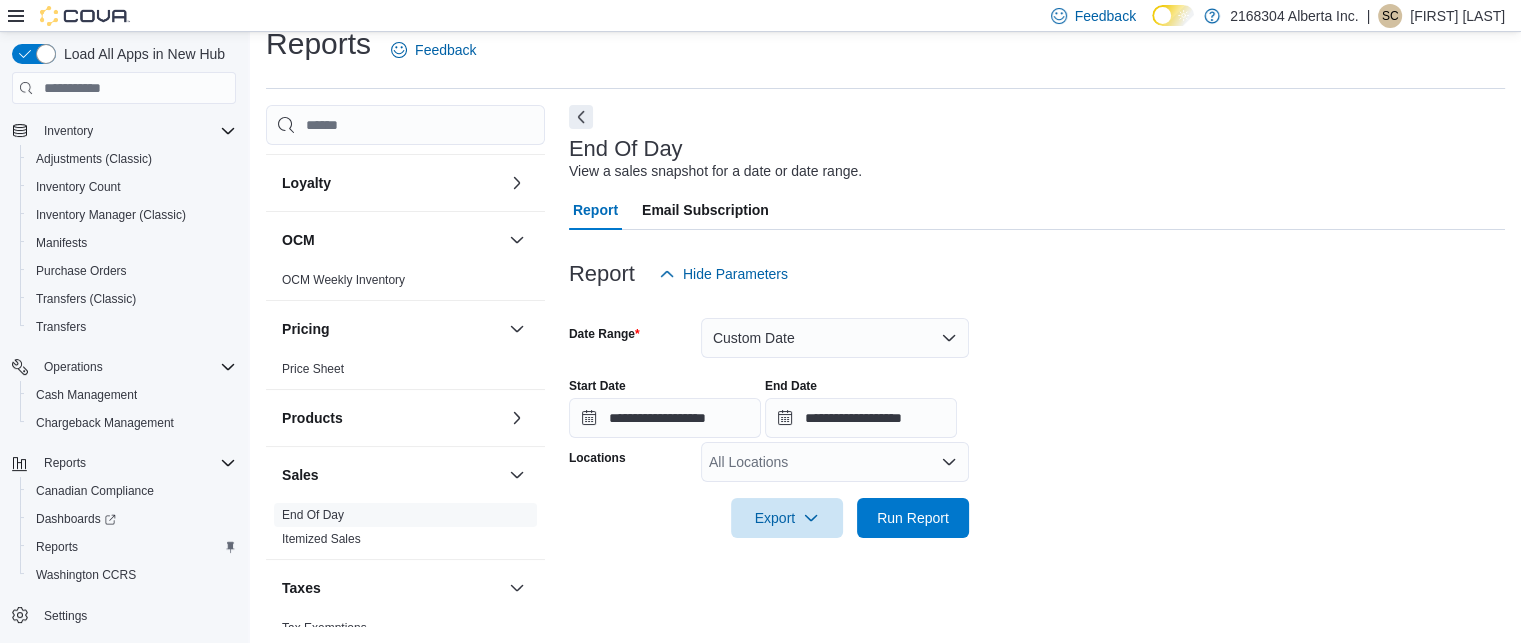 click 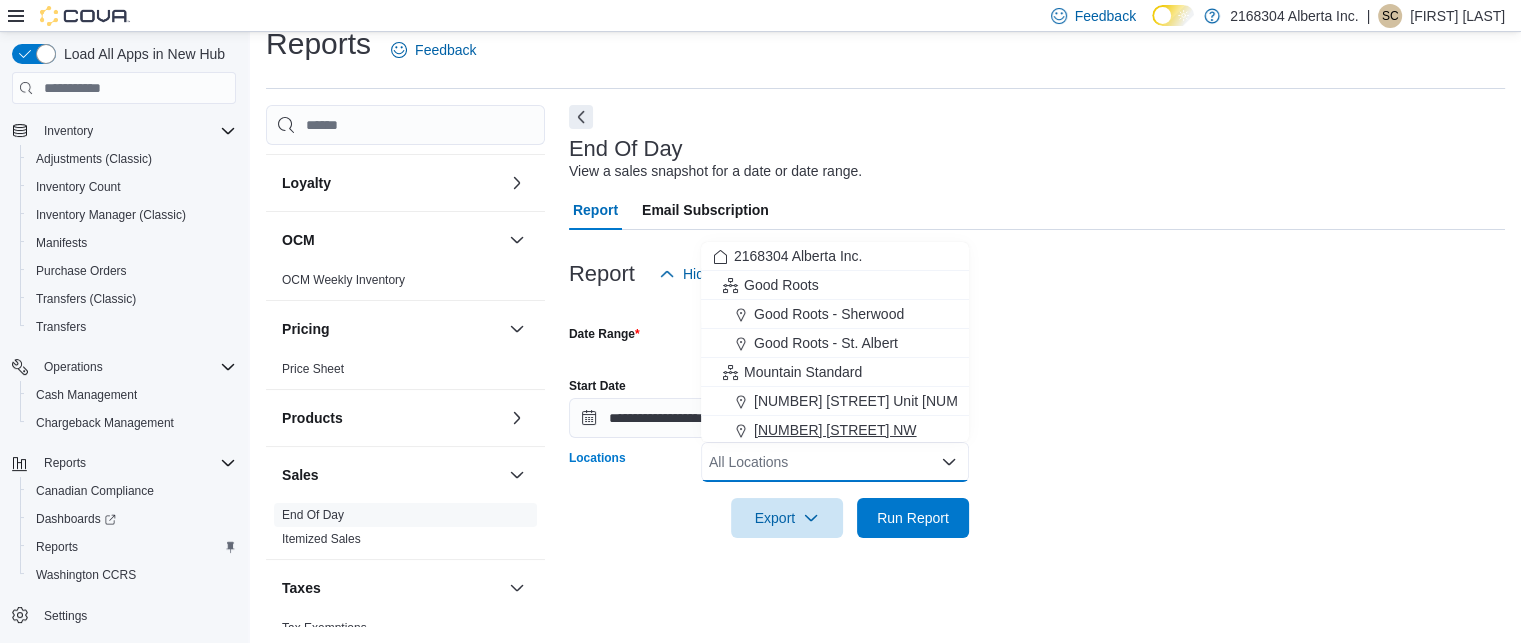 scroll, scrollTop: 60, scrollLeft: 0, axis: vertical 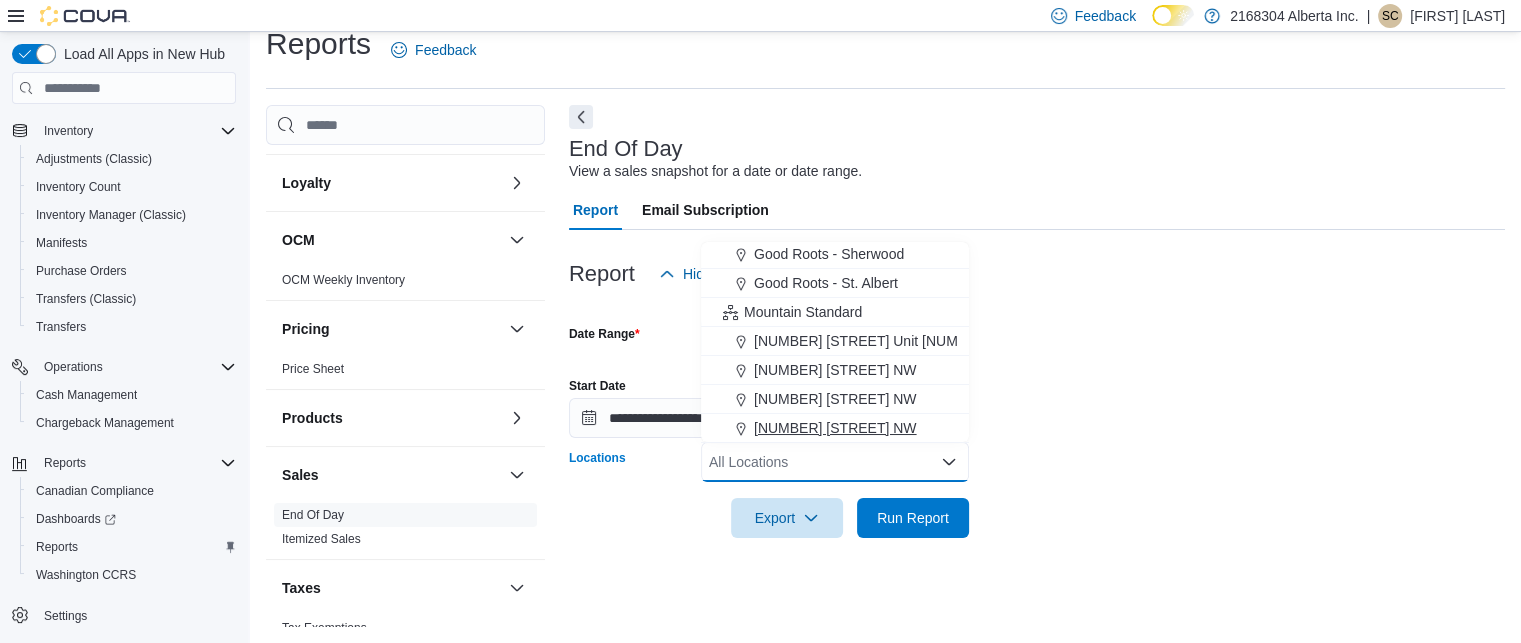 click on "[NUMBER] [STREET] NW" at bounding box center [835, 428] 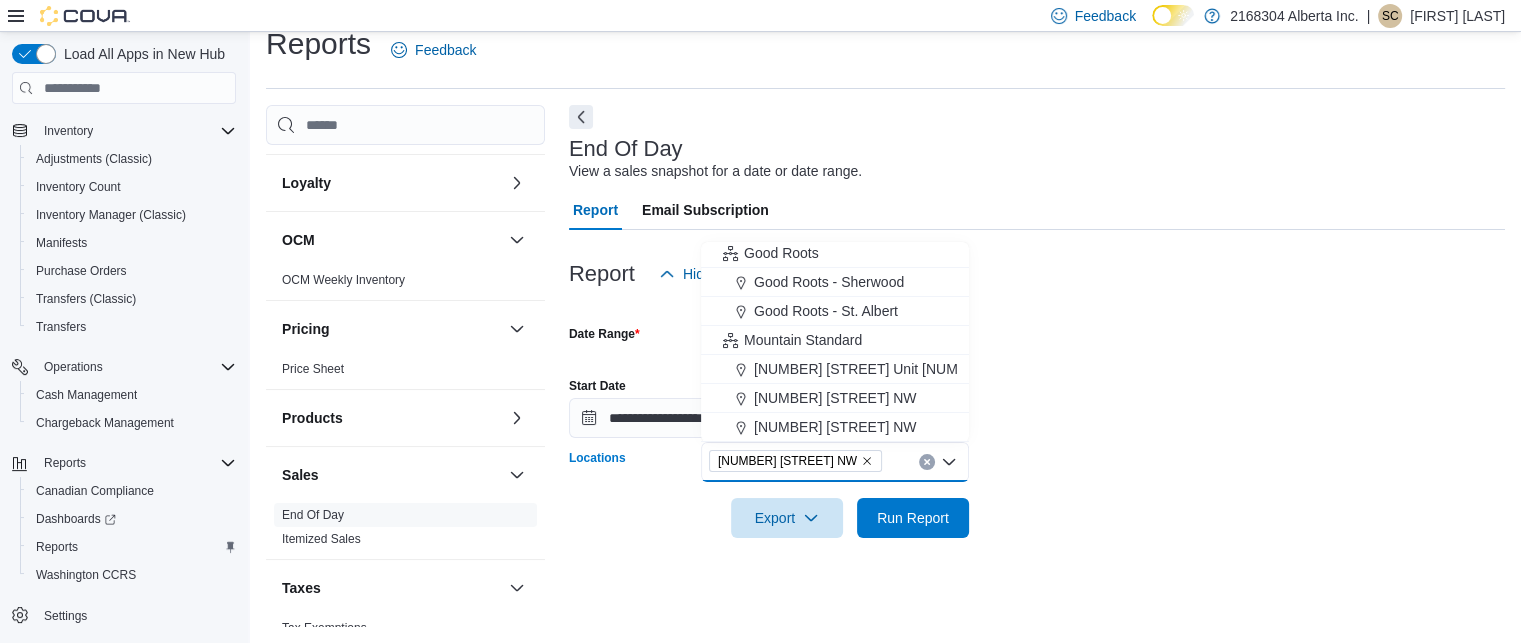 scroll, scrollTop: 32, scrollLeft: 0, axis: vertical 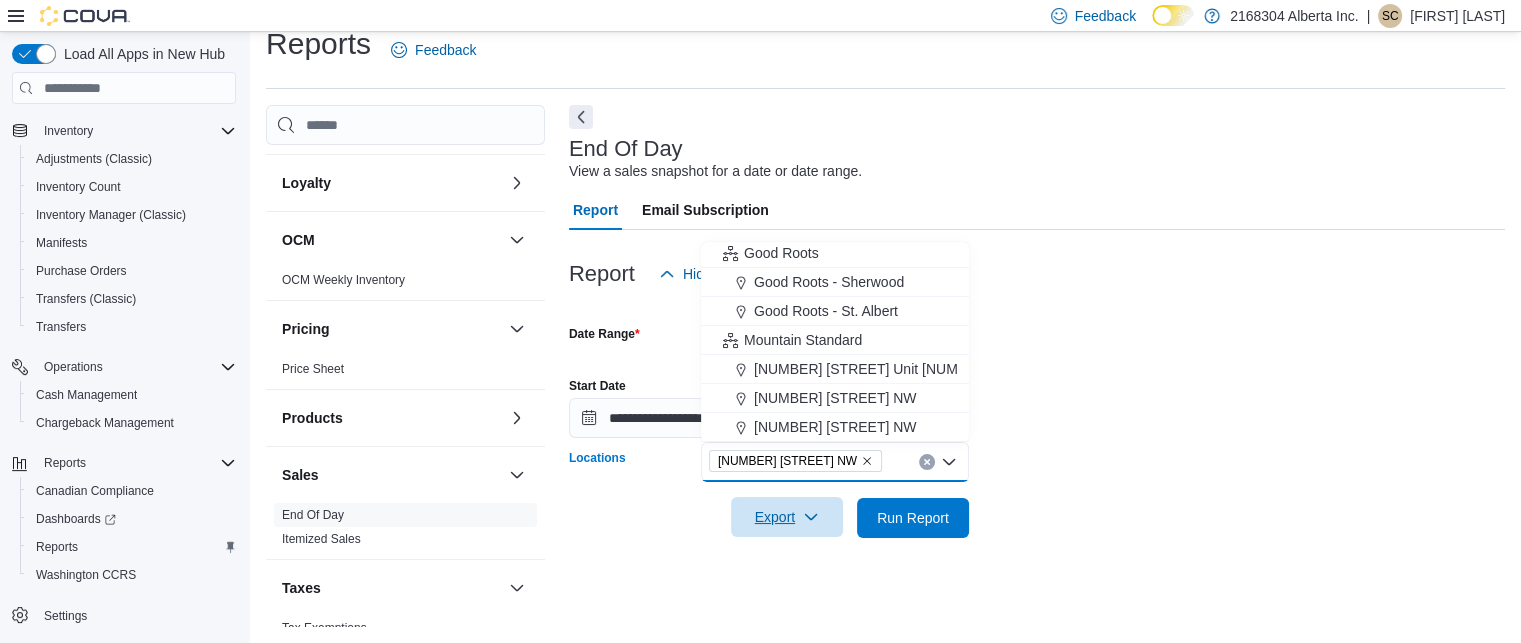 click on "Export" at bounding box center [787, 517] 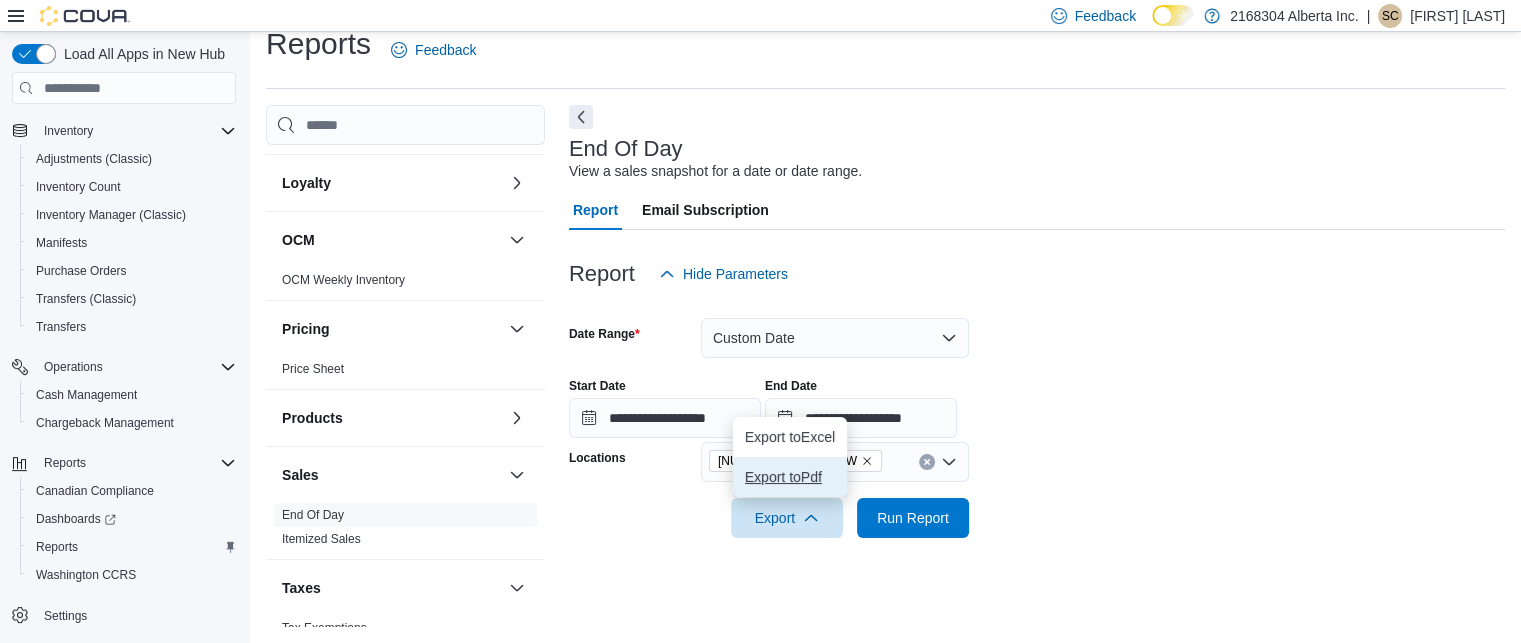 click on "Export to  Pdf" at bounding box center (790, 477) 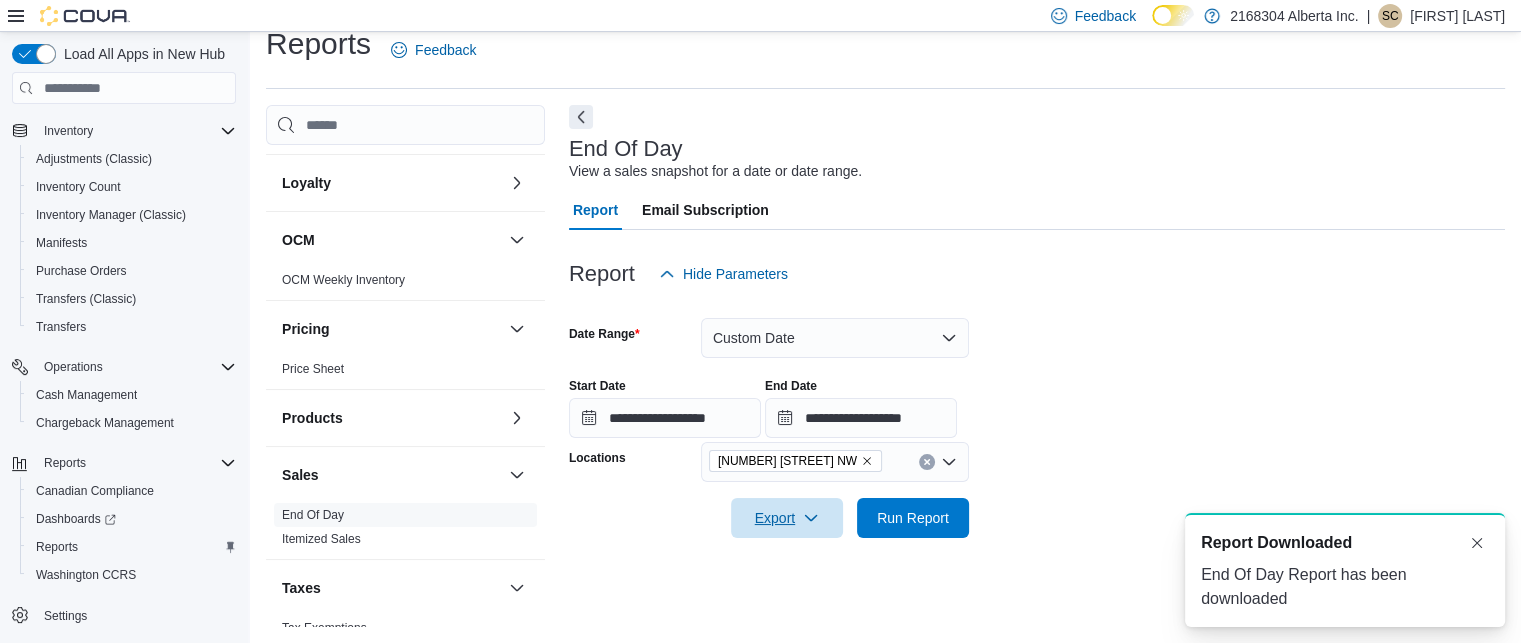 scroll, scrollTop: 0, scrollLeft: 0, axis: both 